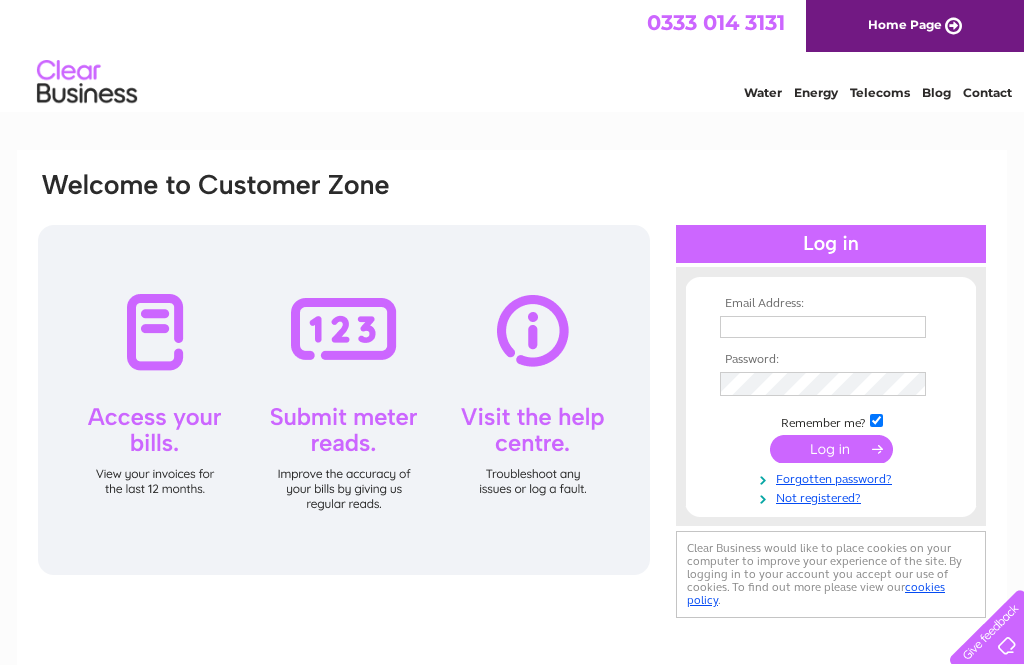 scroll, scrollTop: 0, scrollLeft: 0, axis: both 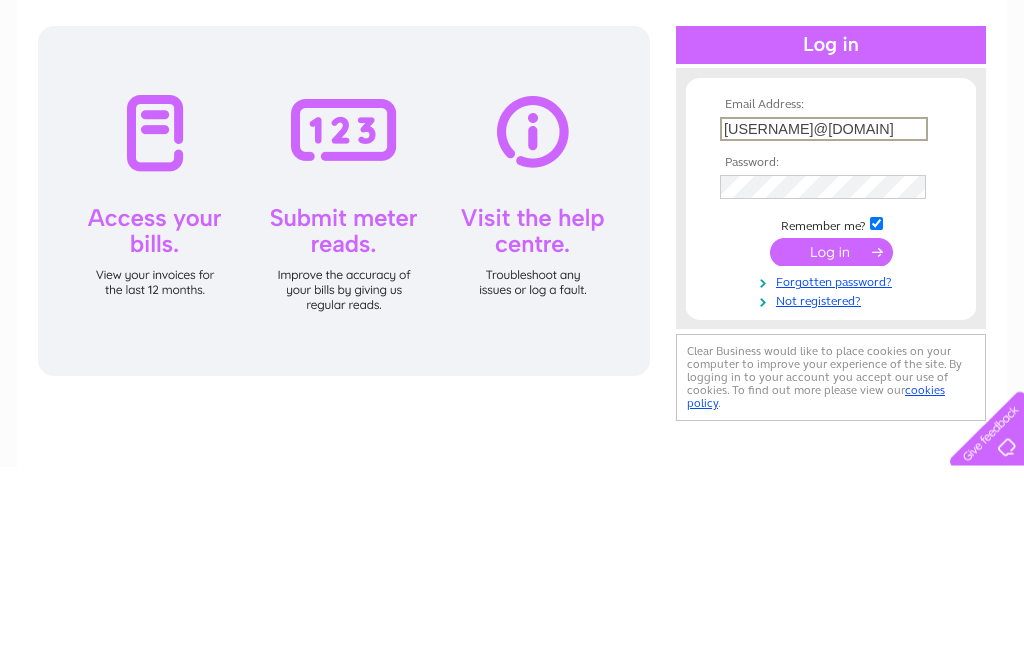 type on "richardogle09@gmail.com" 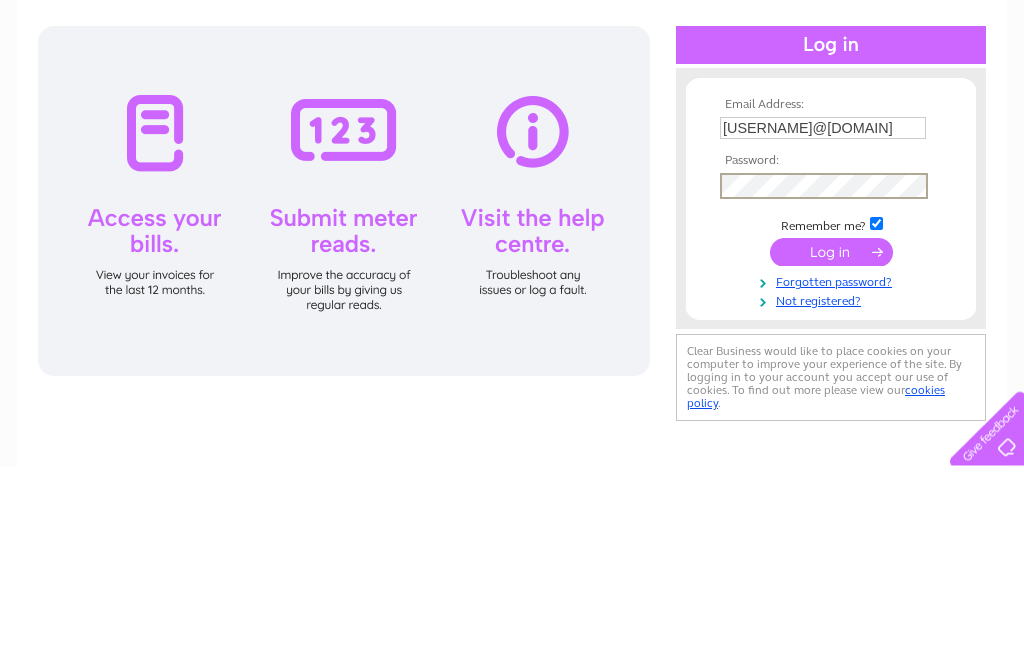 click at bounding box center [831, 451] 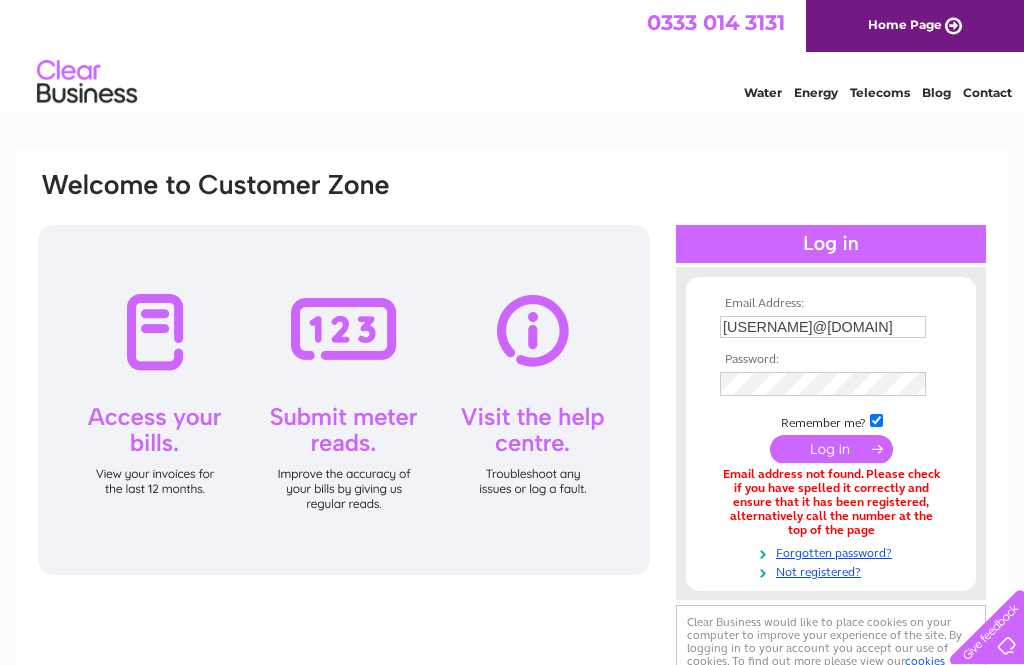 scroll, scrollTop: 0, scrollLeft: 0, axis: both 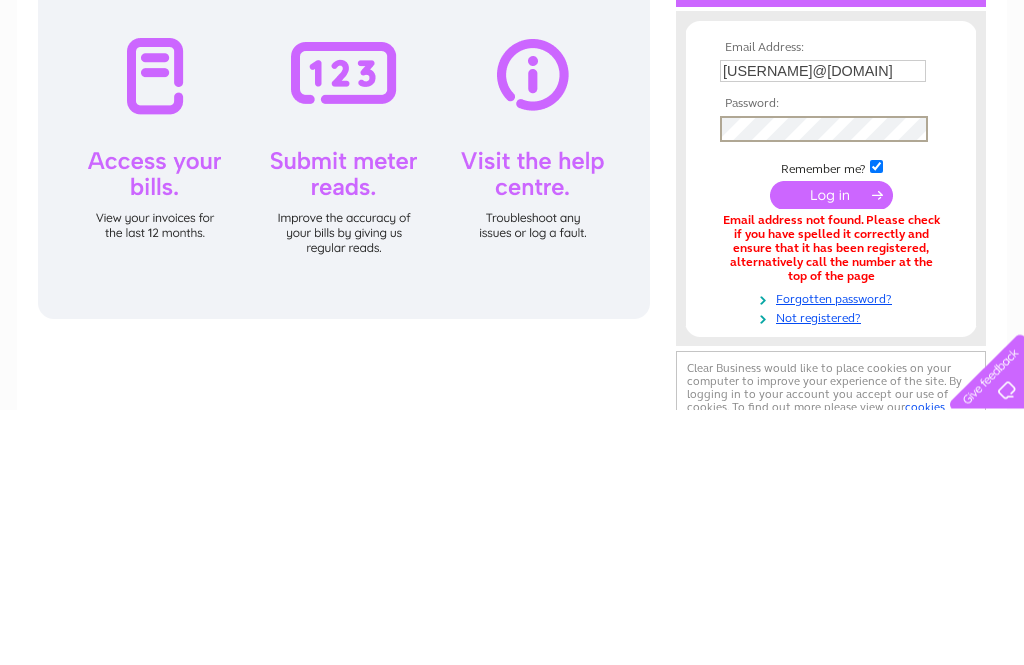 click at bounding box center [831, 451] 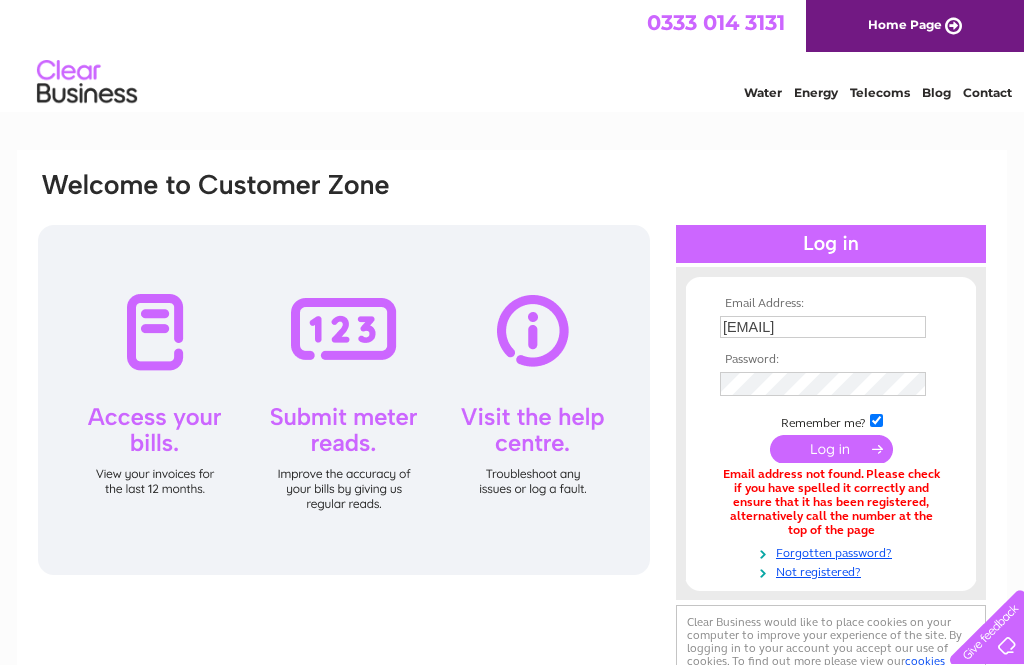 scroll, scrollTop: 0, scrollLeft: 0, axis: both 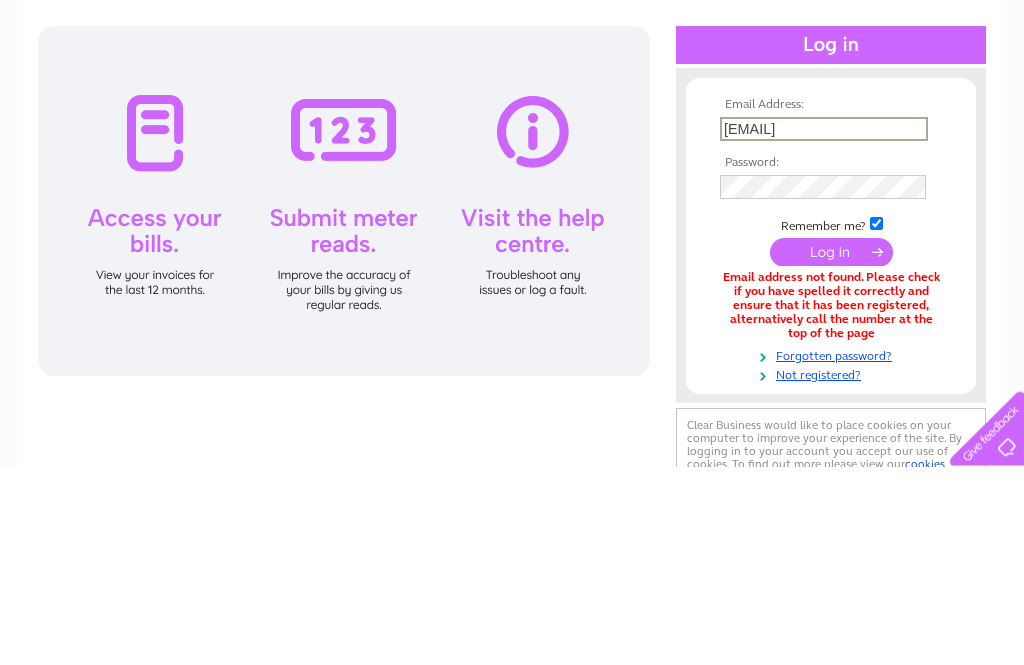 type on "richard.ogle@virgin.net" 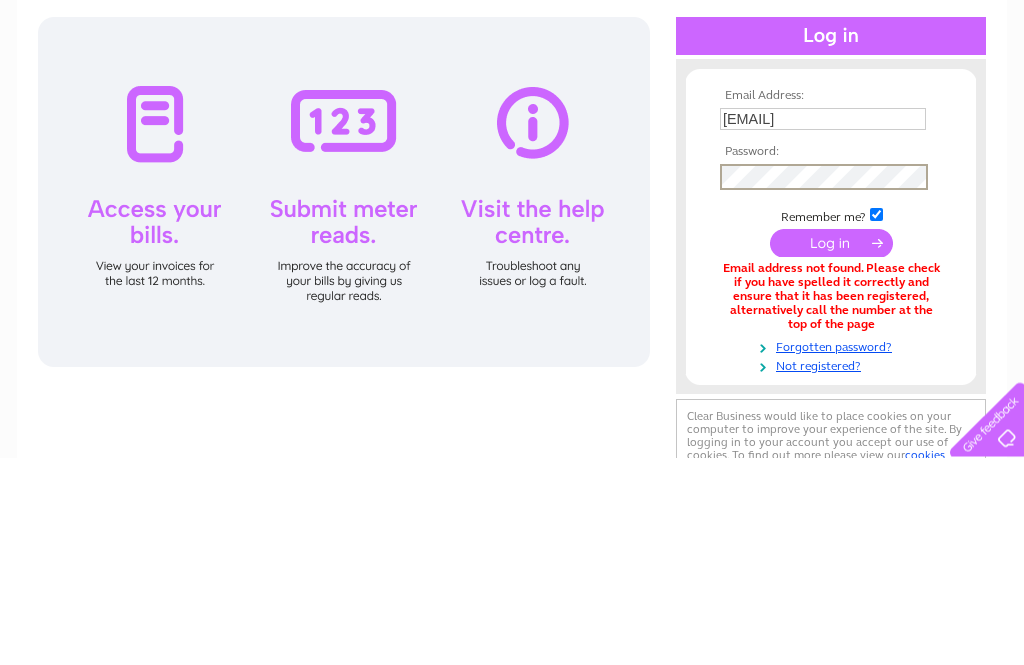 click at bounding box center (831, 451) 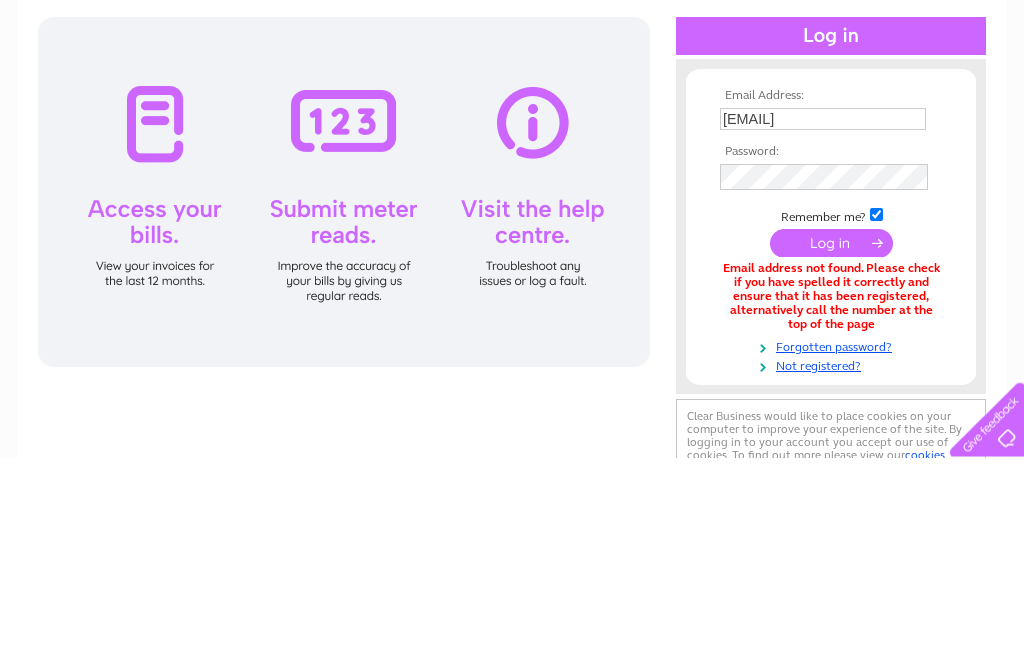 scroll, scrollTop: 208, scrollLeft: 0, axis: vertical 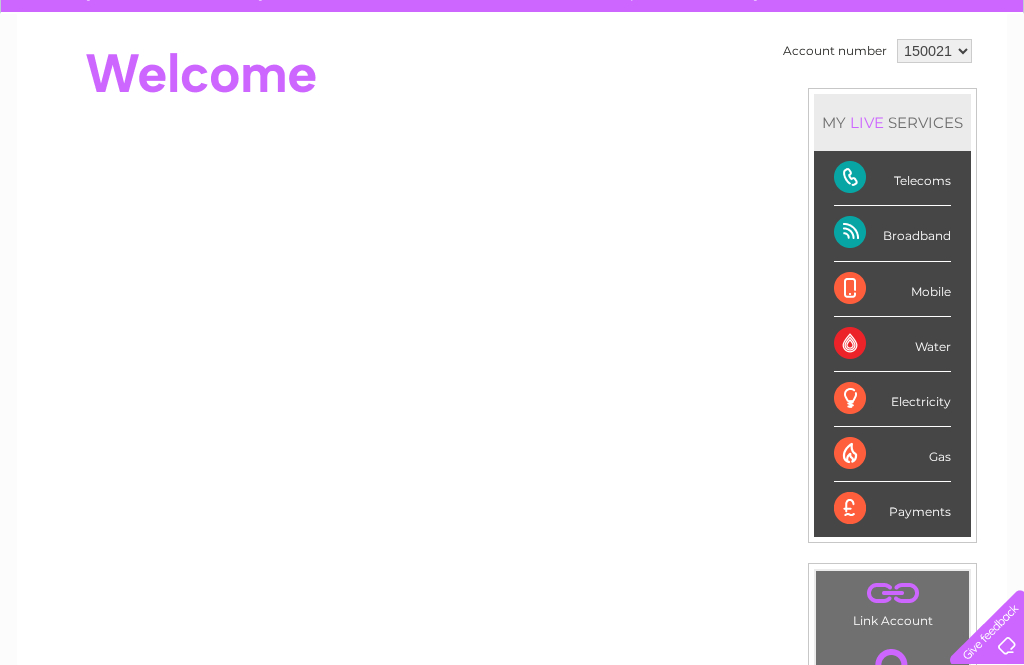 click on "Telecoms" at bounding box center (892, 178) 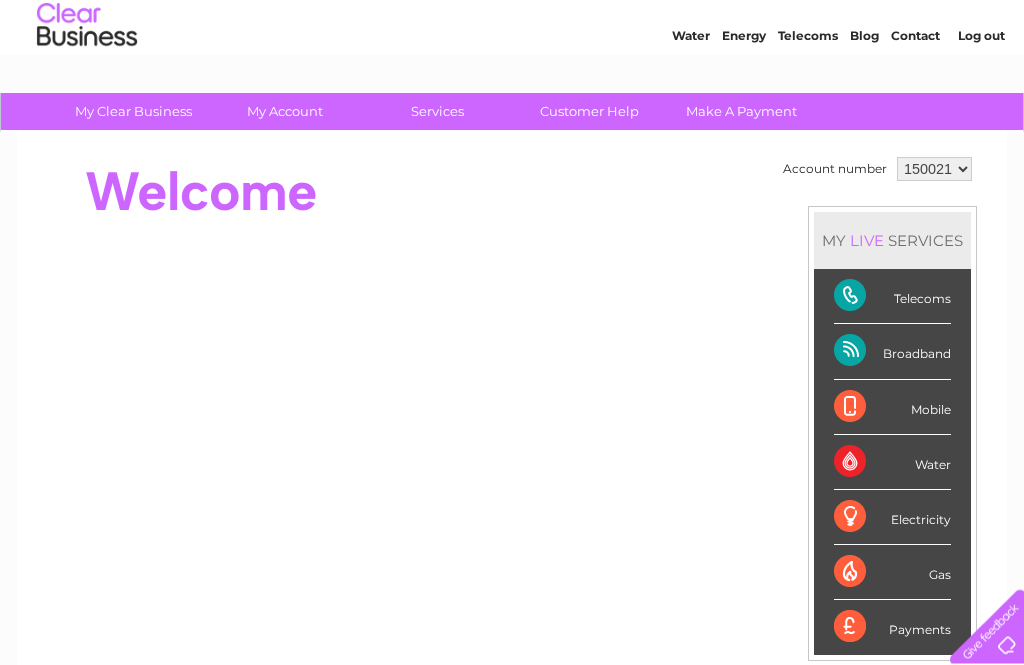 scroll, scrollTop: 47, scrollLeft: 0, axis: vertical 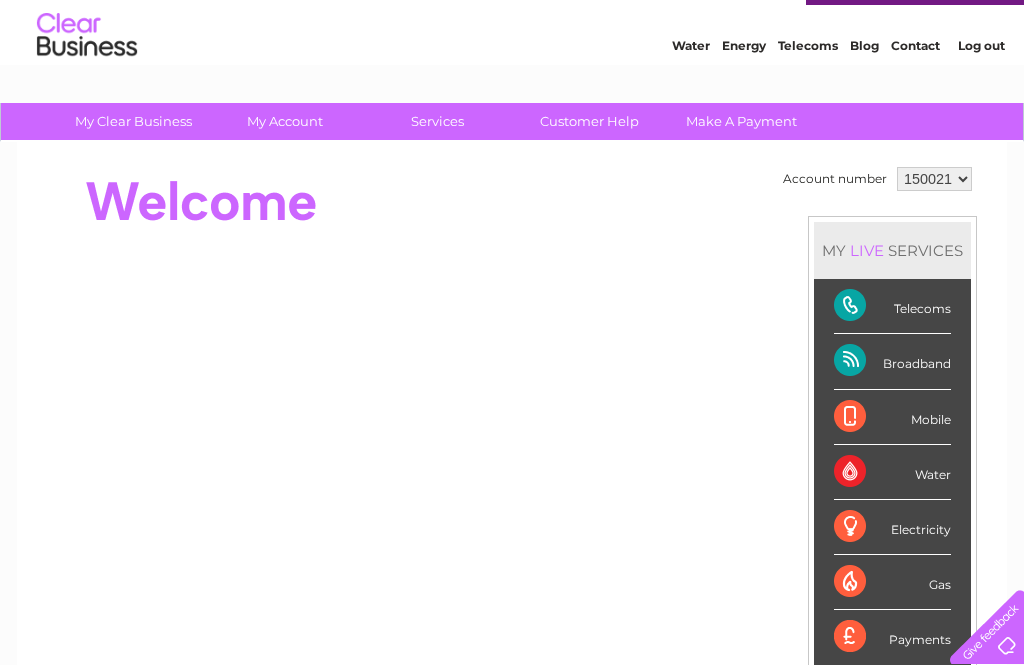 click on "Customer Help" at bounding box center (589, 121) 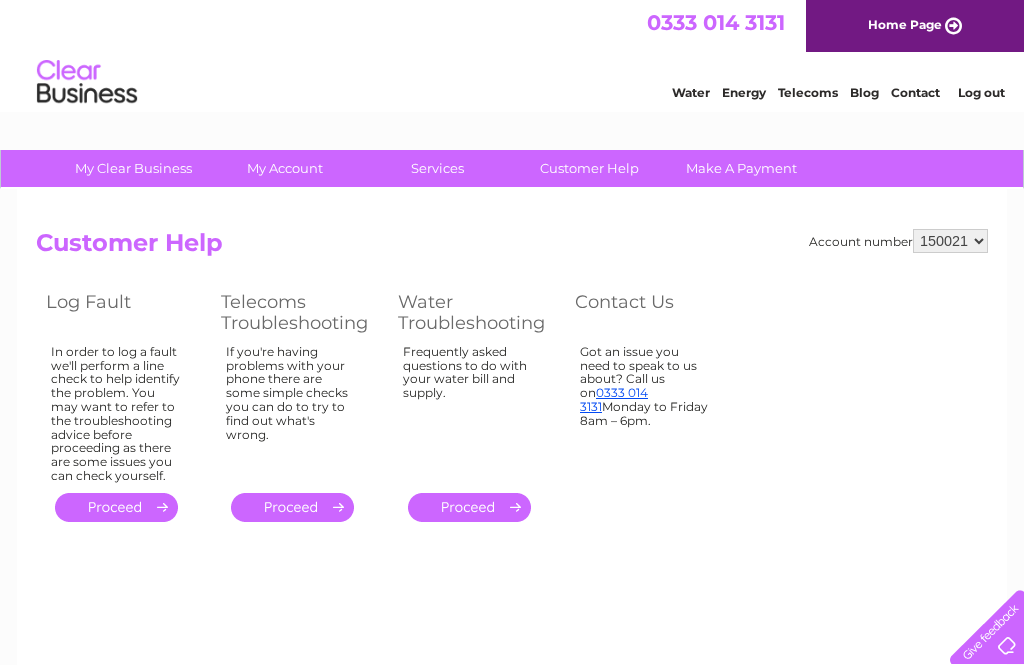 scroll, scrollTop: 0, scrollLeft: 0, axis: both 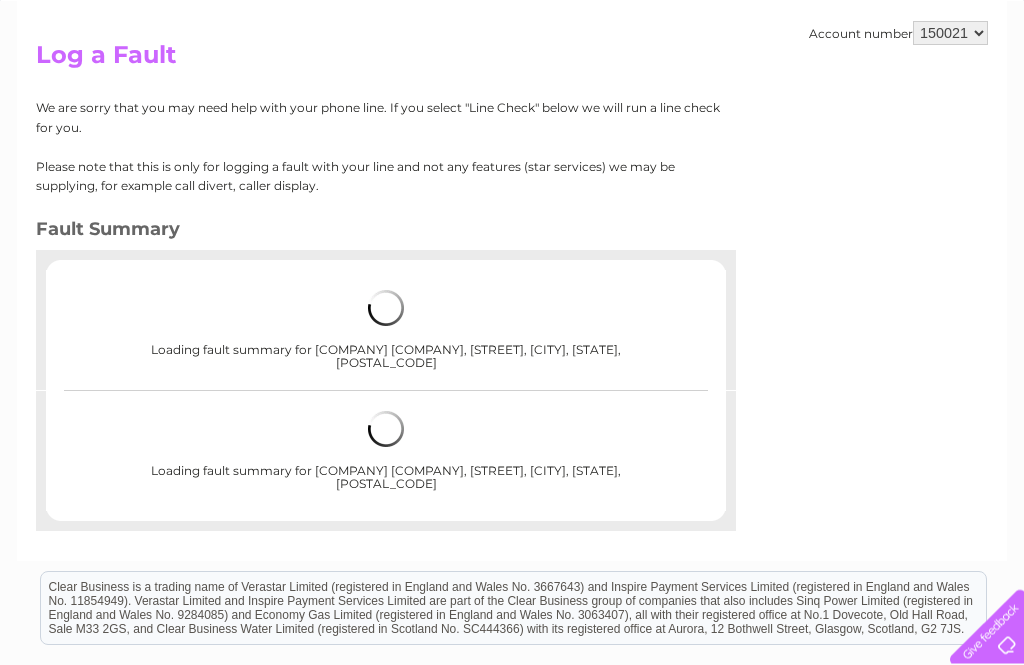 click on "Loading fault summary for [FIRST] [LAST], The Poultry Unit, Townend Rd, Aughton, [CITY], [STATE], [POSTAL_CODE]" at bounding box center [386, 452] 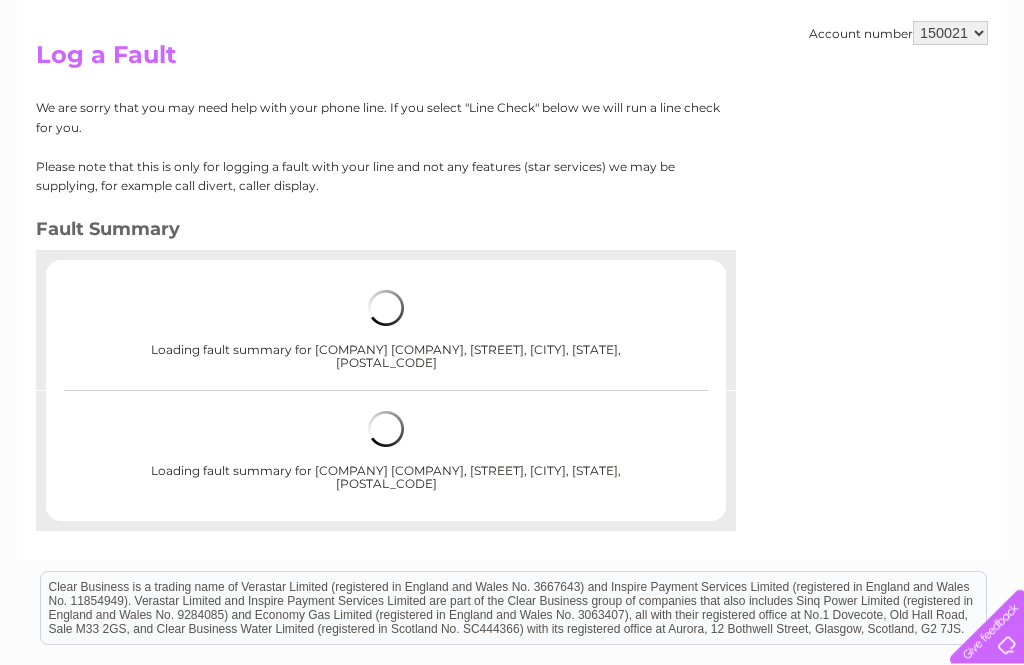click at bounding box center [386, 430] 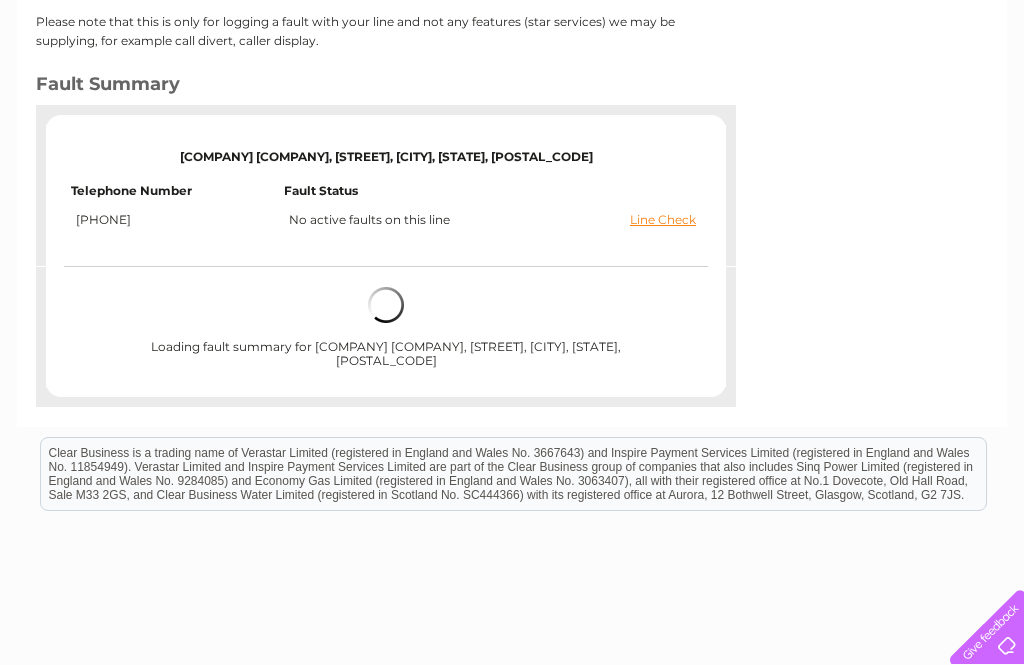 scroll, scrollTop: 343, scrollLeft: 0, axis: vertical 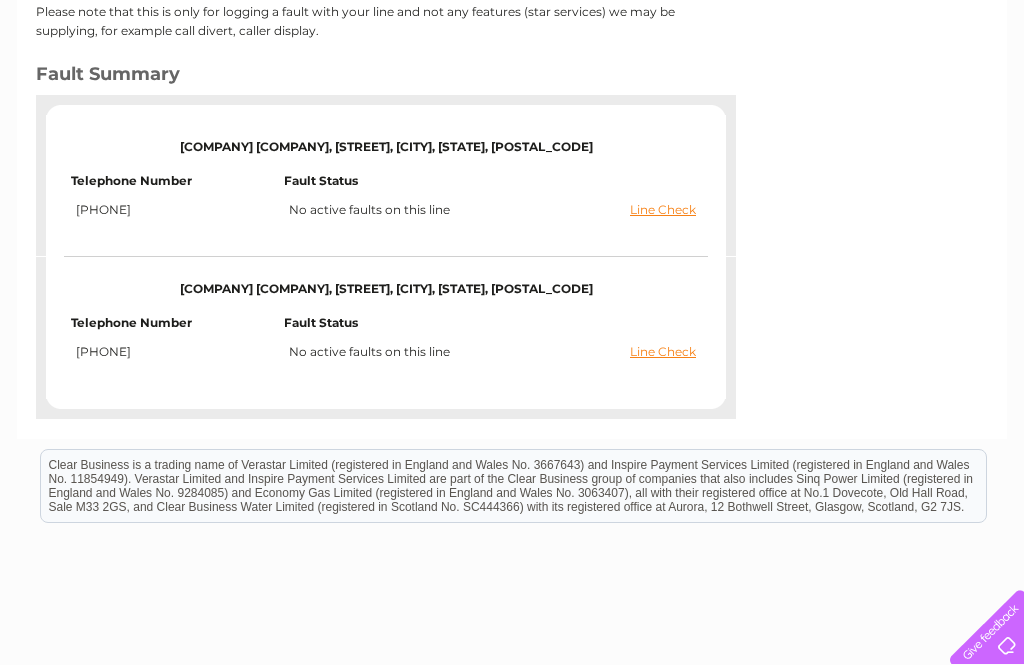 click on "Line Check" at bounding box center [663, 352] 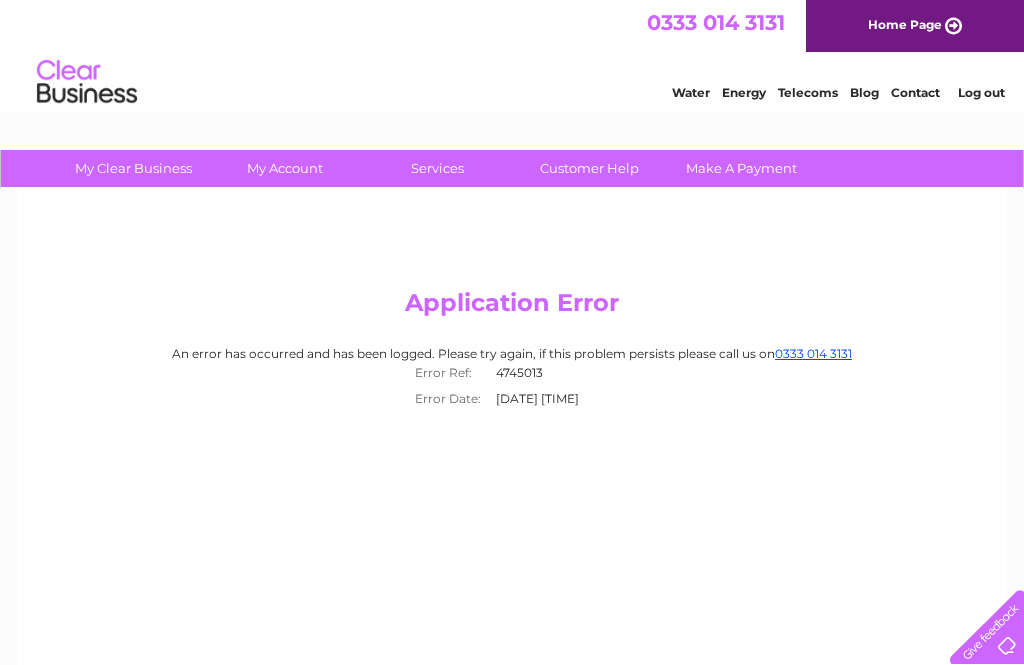 scroll, scrollTop: 0, scrollLeft: 0, axis: both 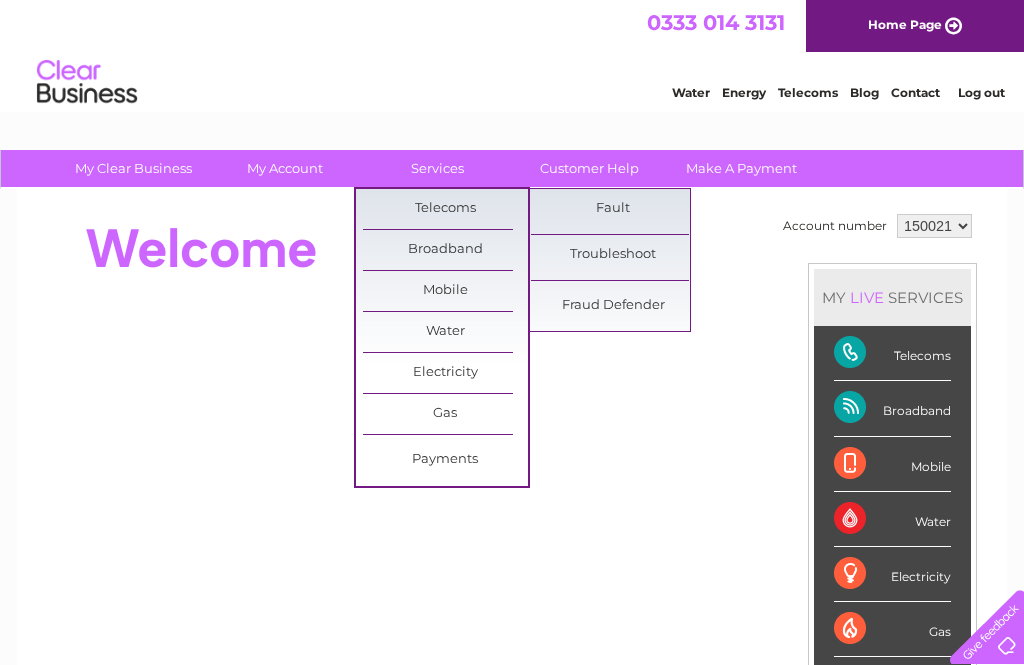 click on "Fault" at bounding box center (613, 209) 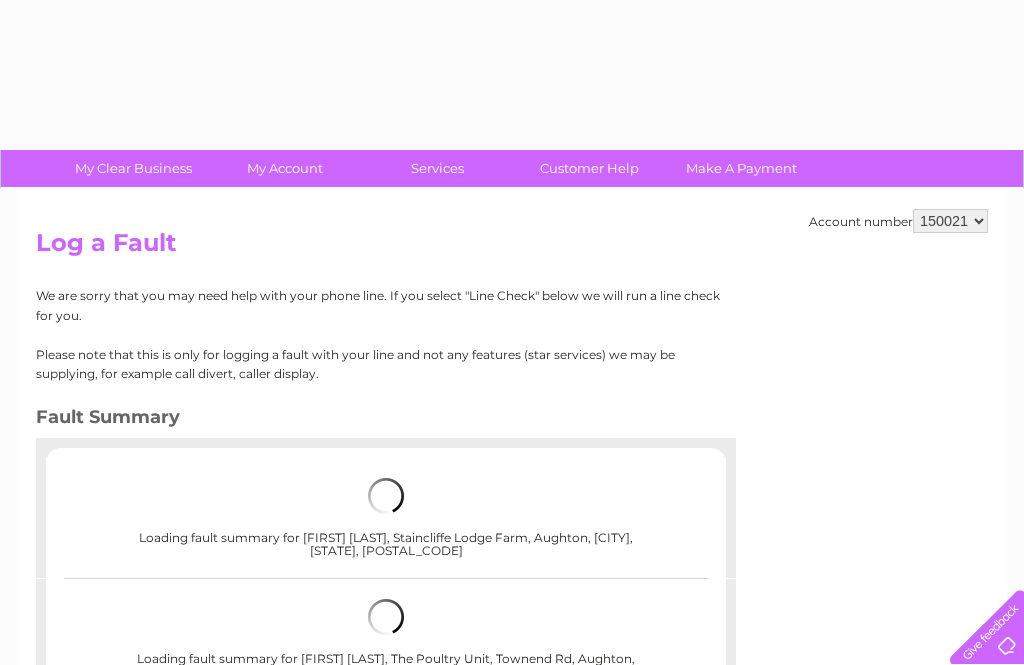 scroll, scrollTop: 0, scrollLeft: 0, axis: both 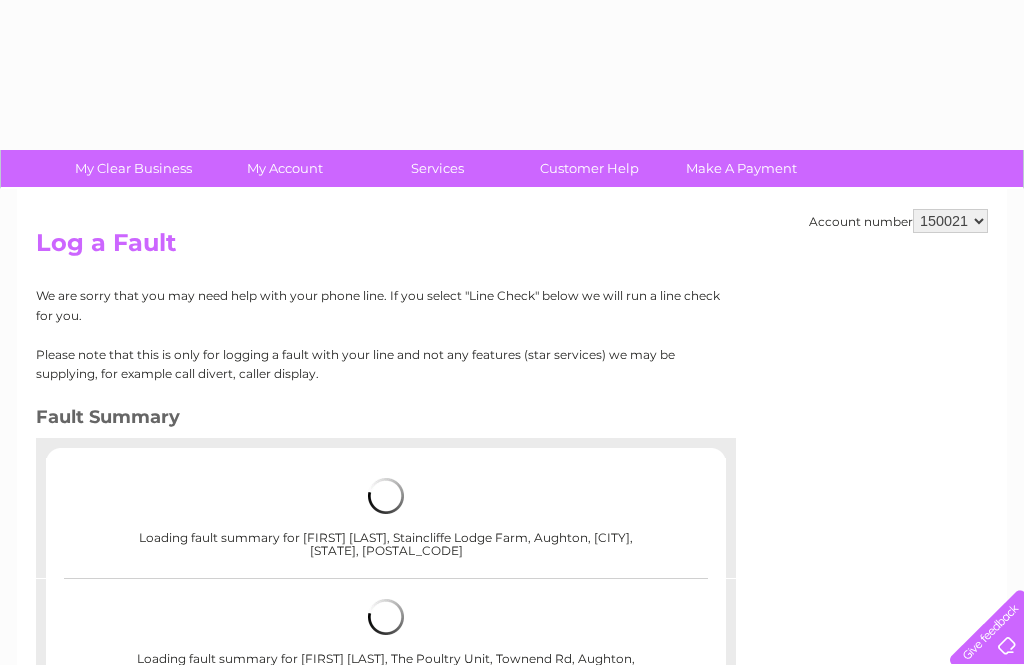 click on "150021" at bounding box center [950, 221] 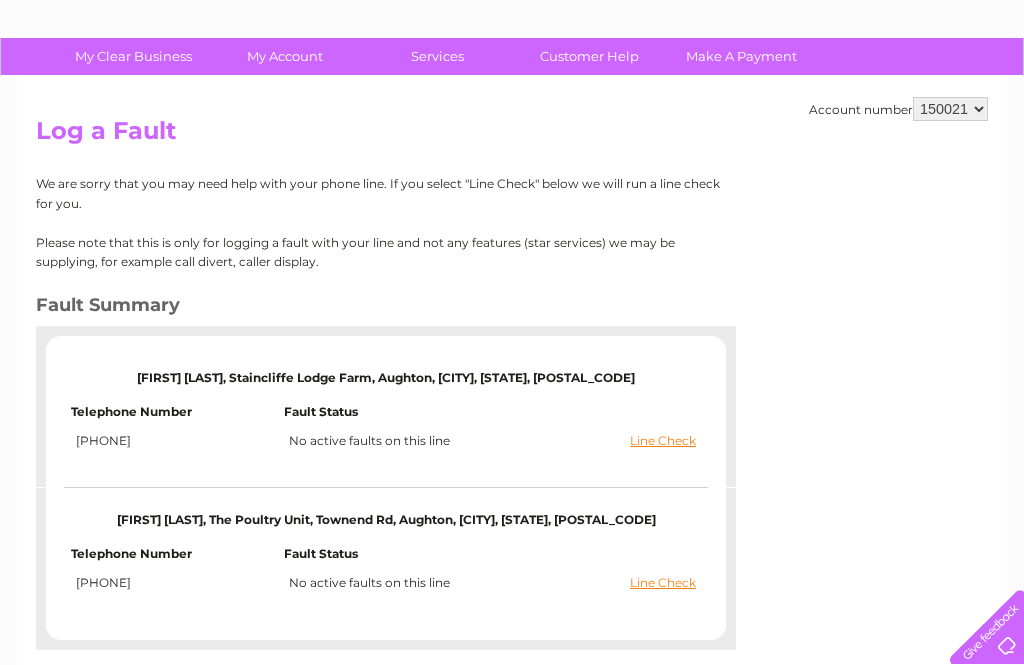 scroll, scrollTop: 120, scrollLeft: 0, axis: vertical 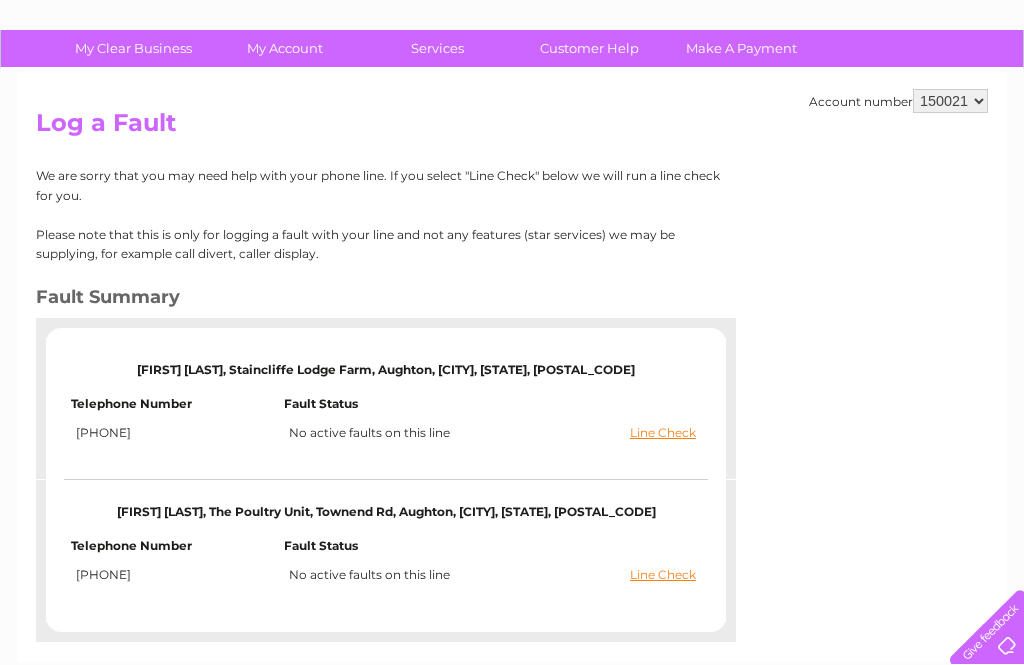 click on "Line Check" at bounding box center (663, 575) 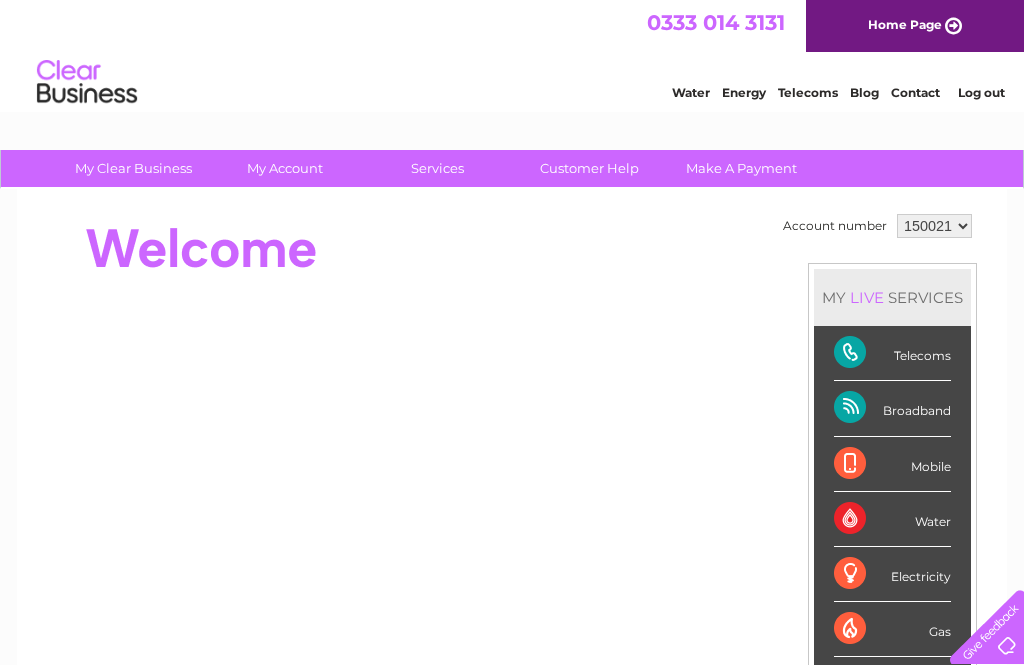 scroll, scrollTop: 0, scrollLeft: 0, axis: both 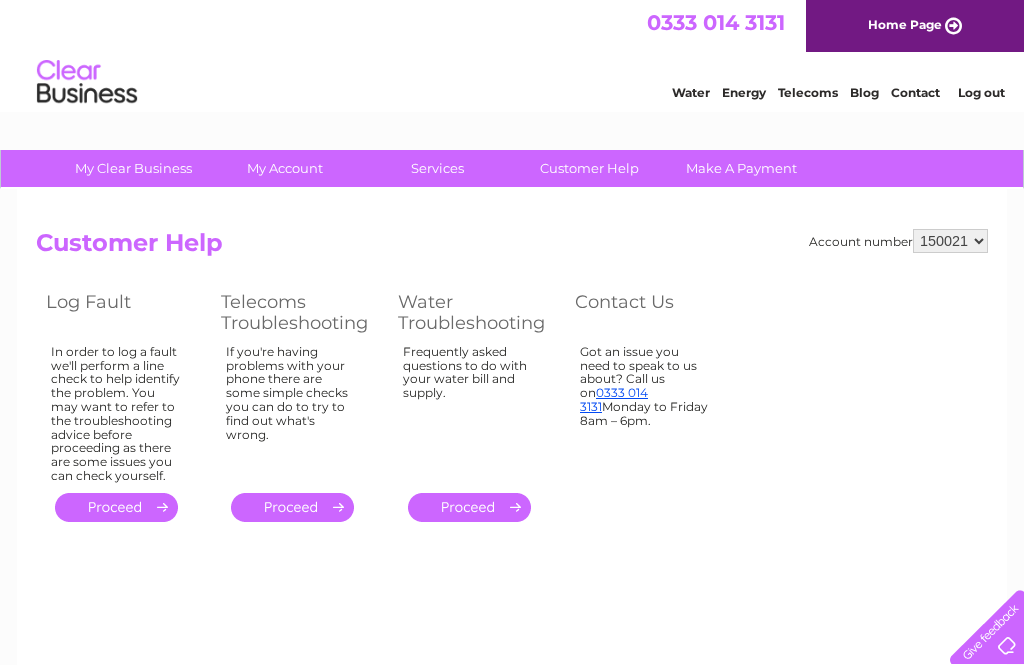 click on "Log out" at bounding box center (981, 92) 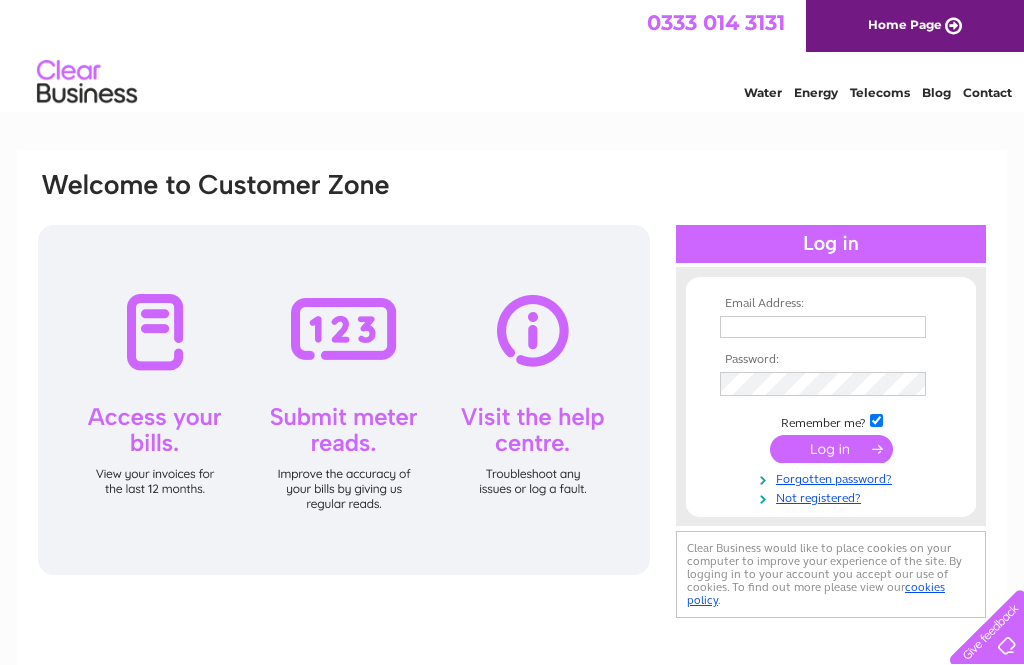 scroll, scrollTop: 0, scrollLeft: 0, axis: both 